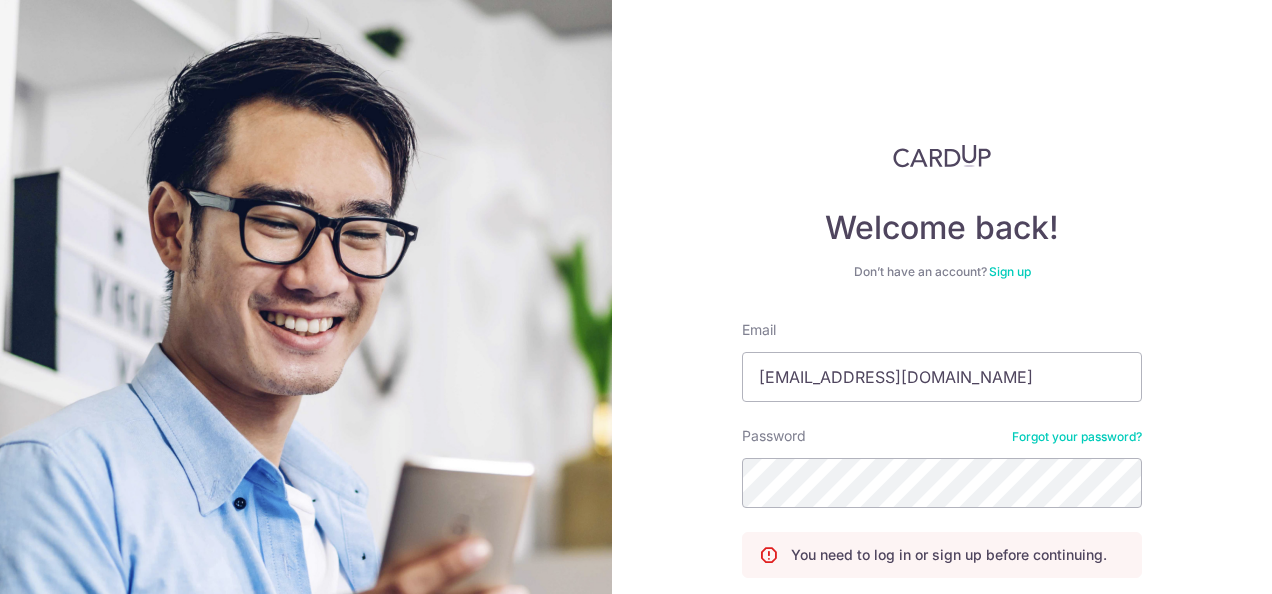 scroll, scrollTop: 0, scrollLeft: 0, axis: both 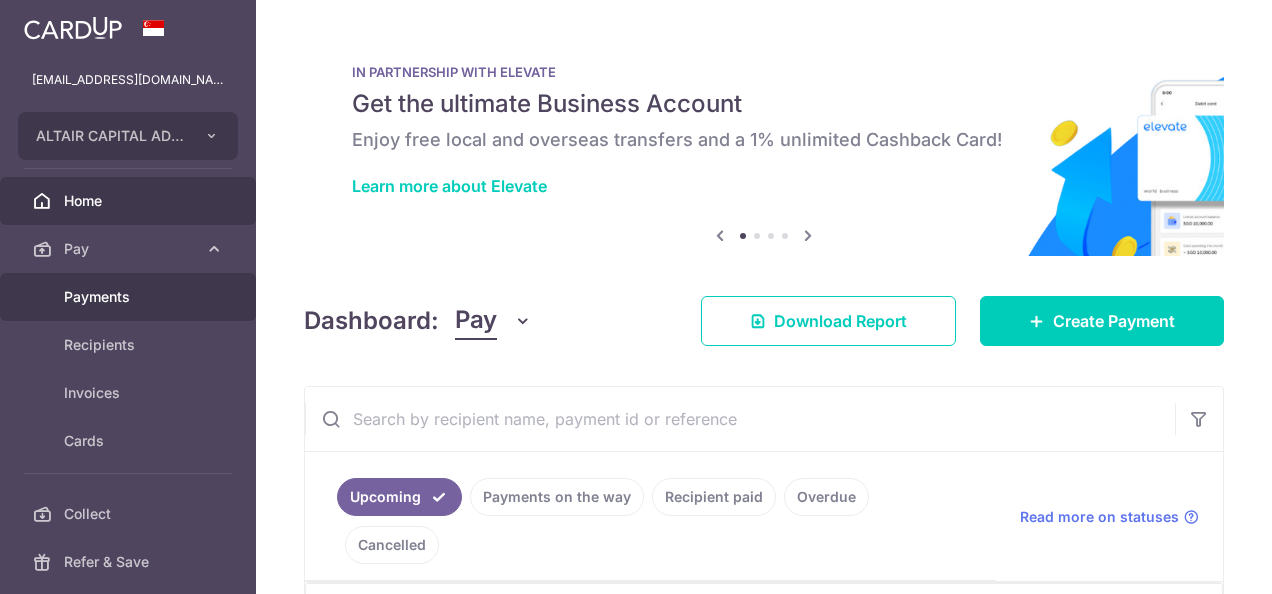 click on "Payments" at bounding box center (130, 297) 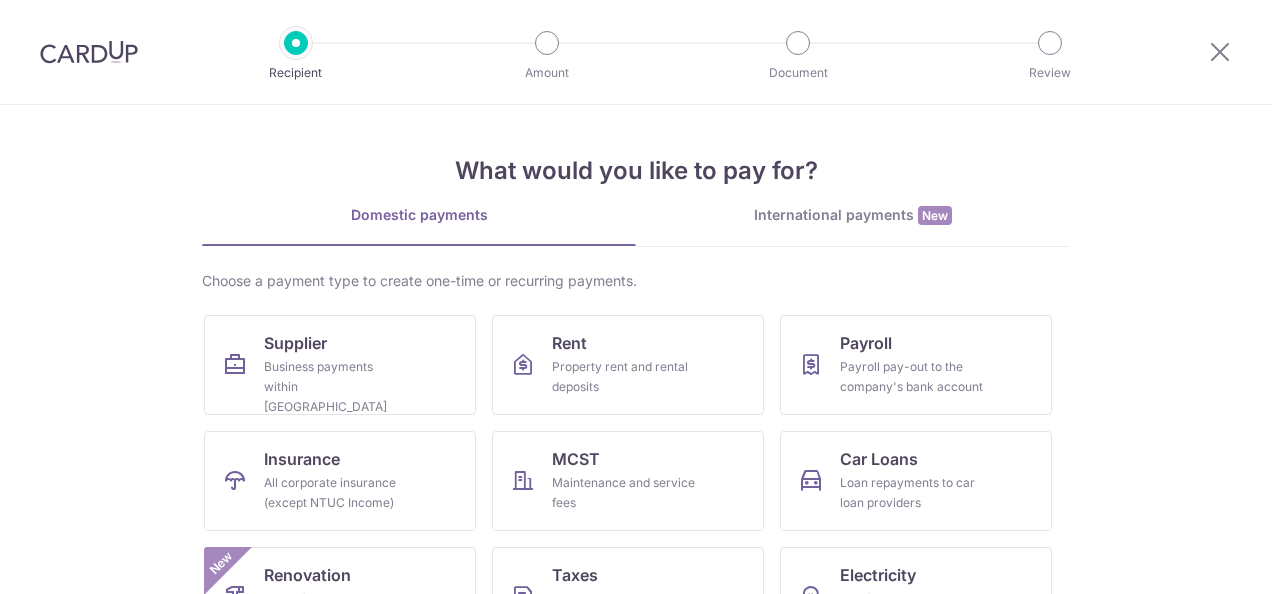 scroll, scrollTop: 0, scrollLeft: 0, axis: both 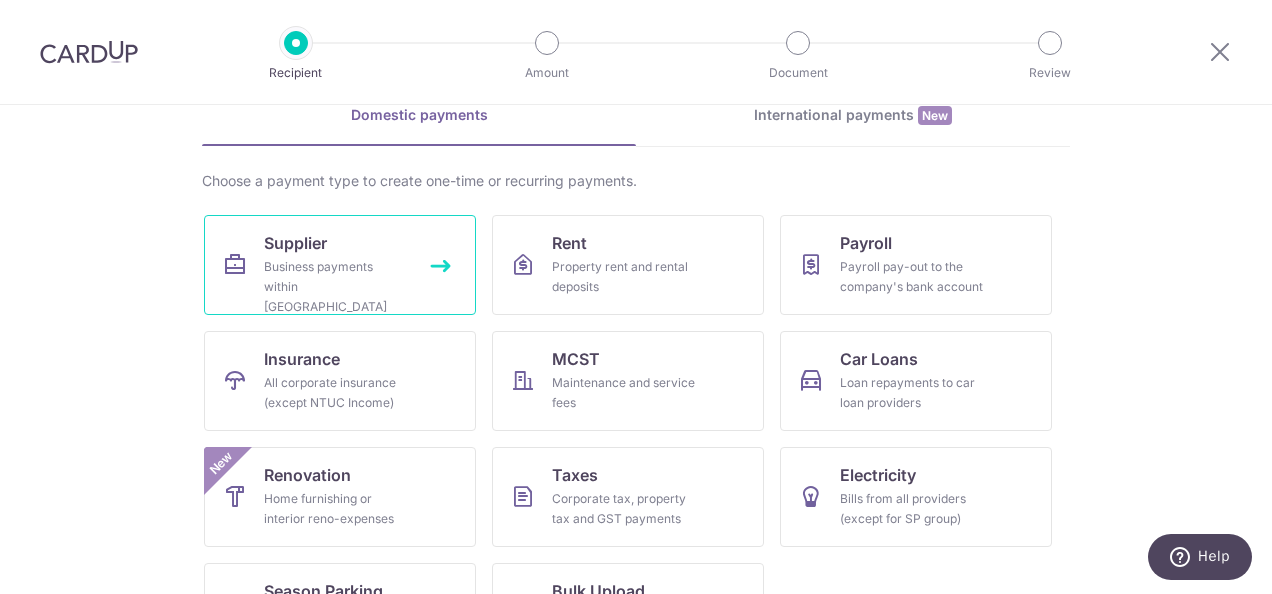 click on "Supplier" at bounding box center [295, 243] 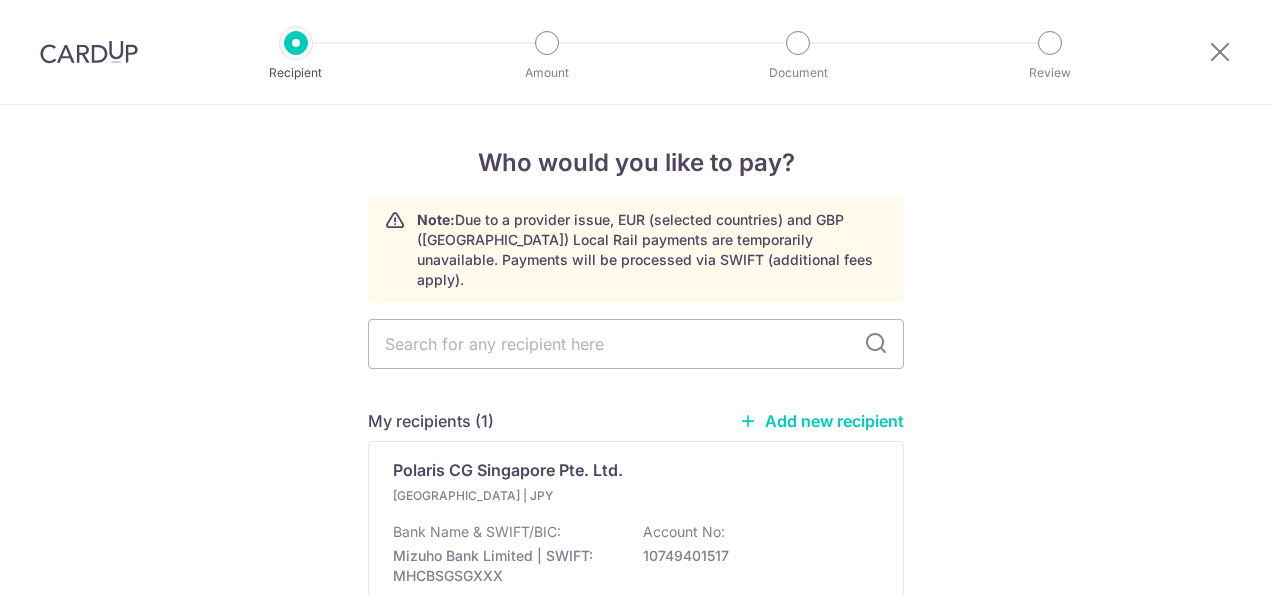 scroll, scrollTop: 0, scrollLeft: 0, axis: both 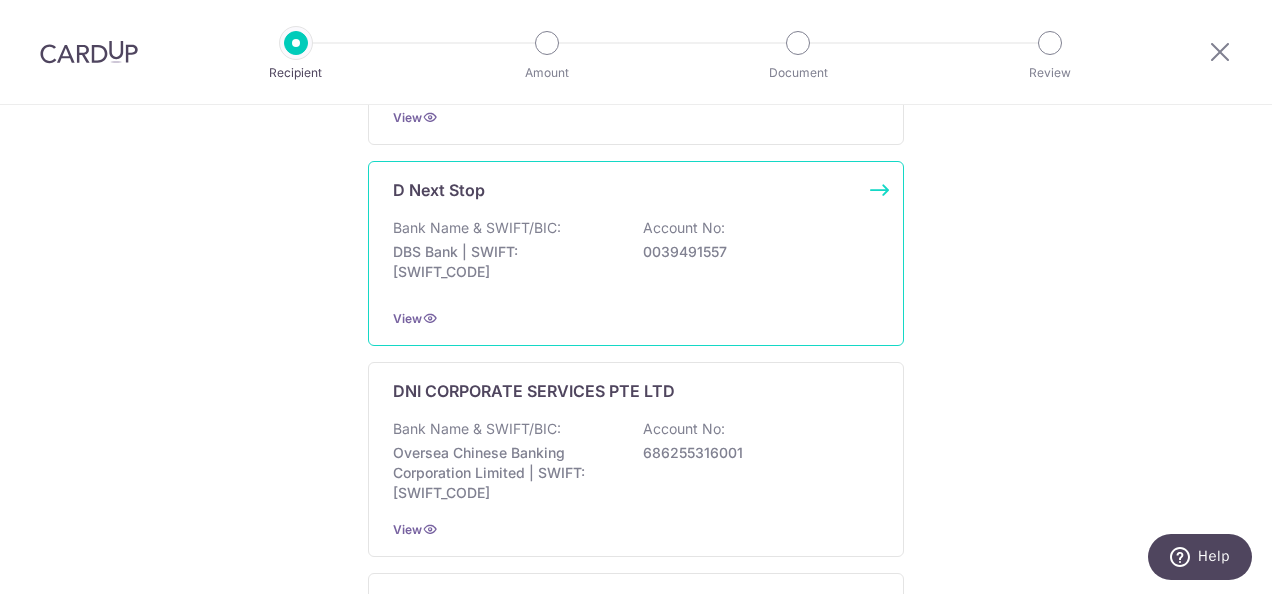 click on "View" at bounding box center (636, 318) 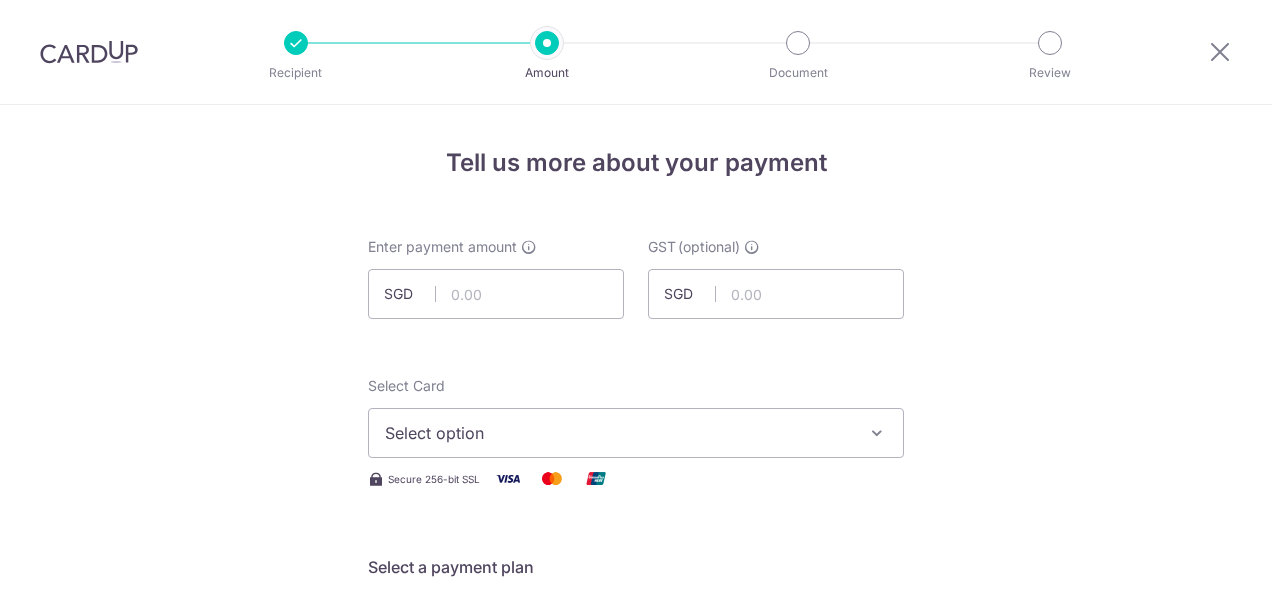 scroll, scrollTop: 0, scrollLeft: 0, axis: both 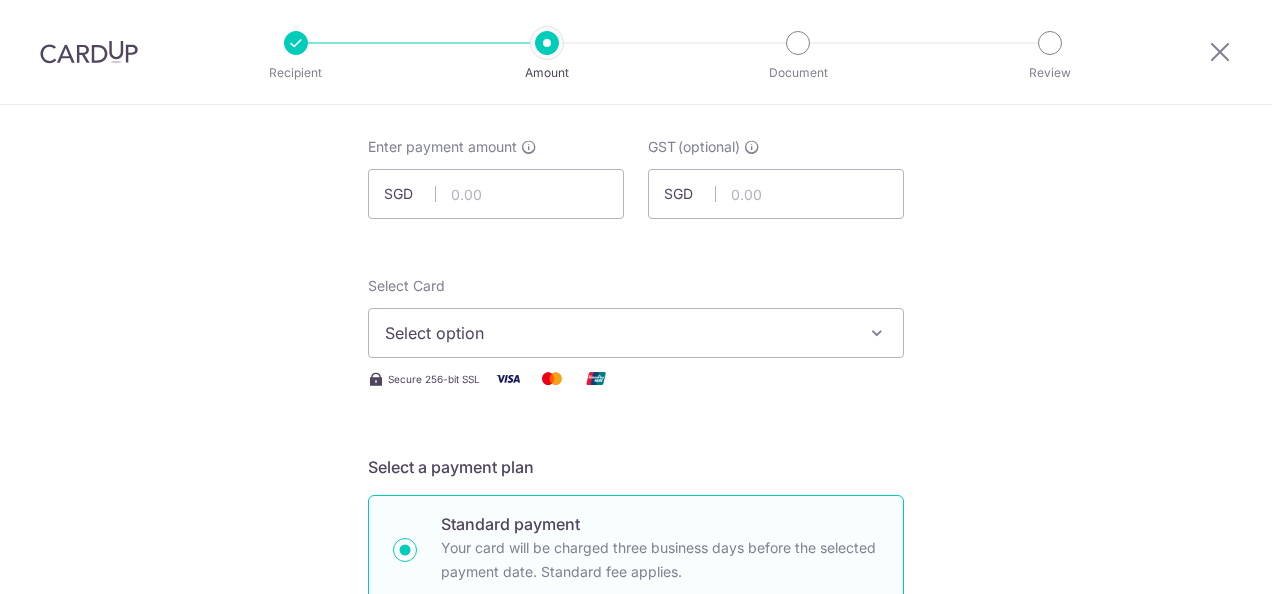 click on "SGD" at bounding box center [690, 194] 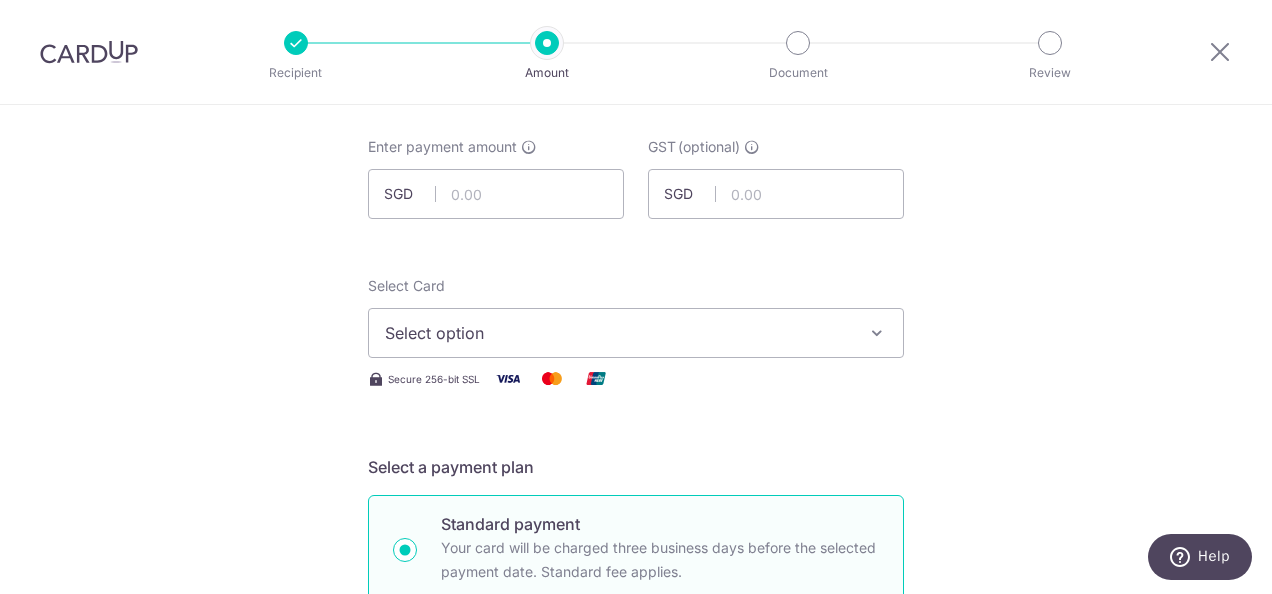 click on "SGD" at bounding box center [690, 194] 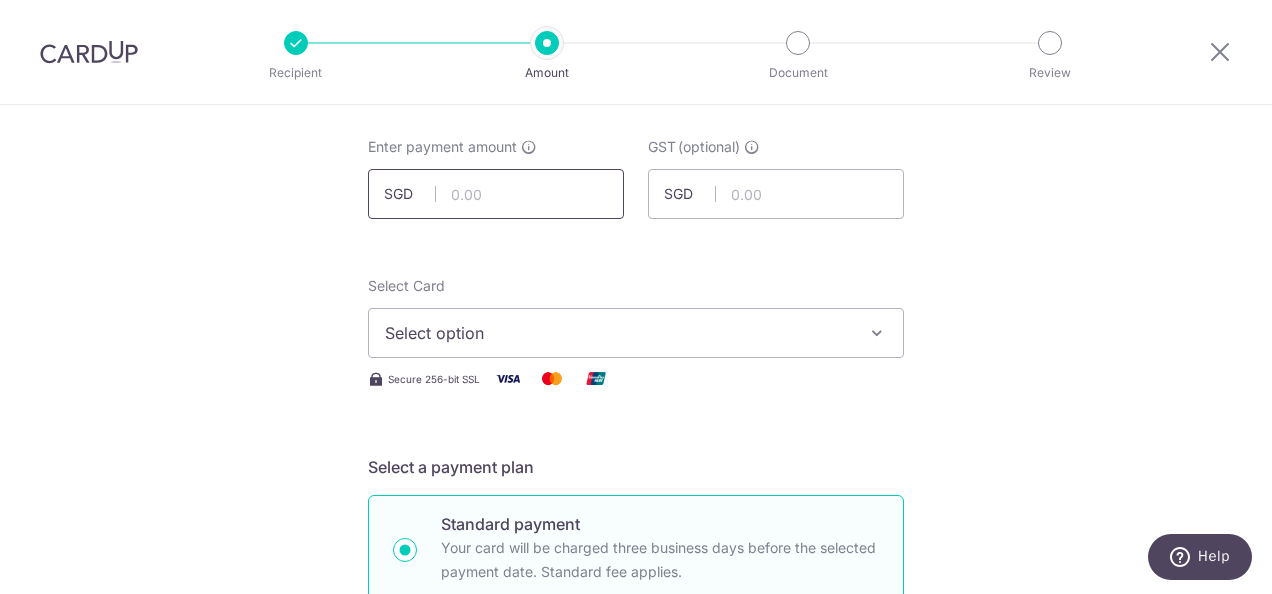 click at bounding box center [496, 194] 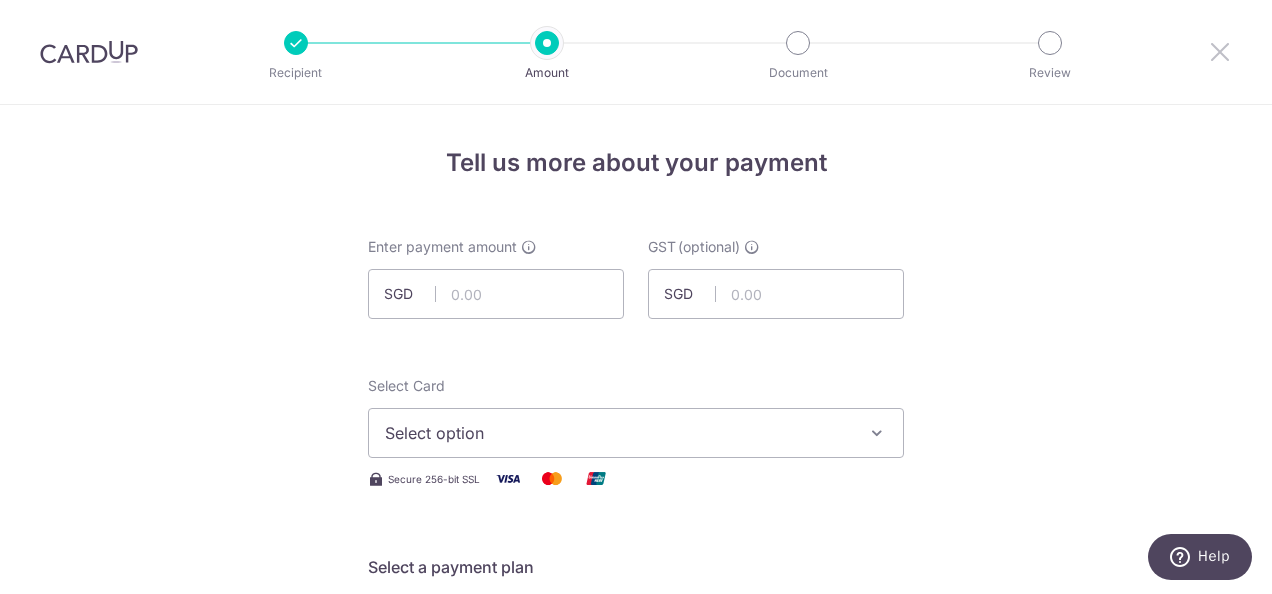 click at bounding box center [1220, 52] 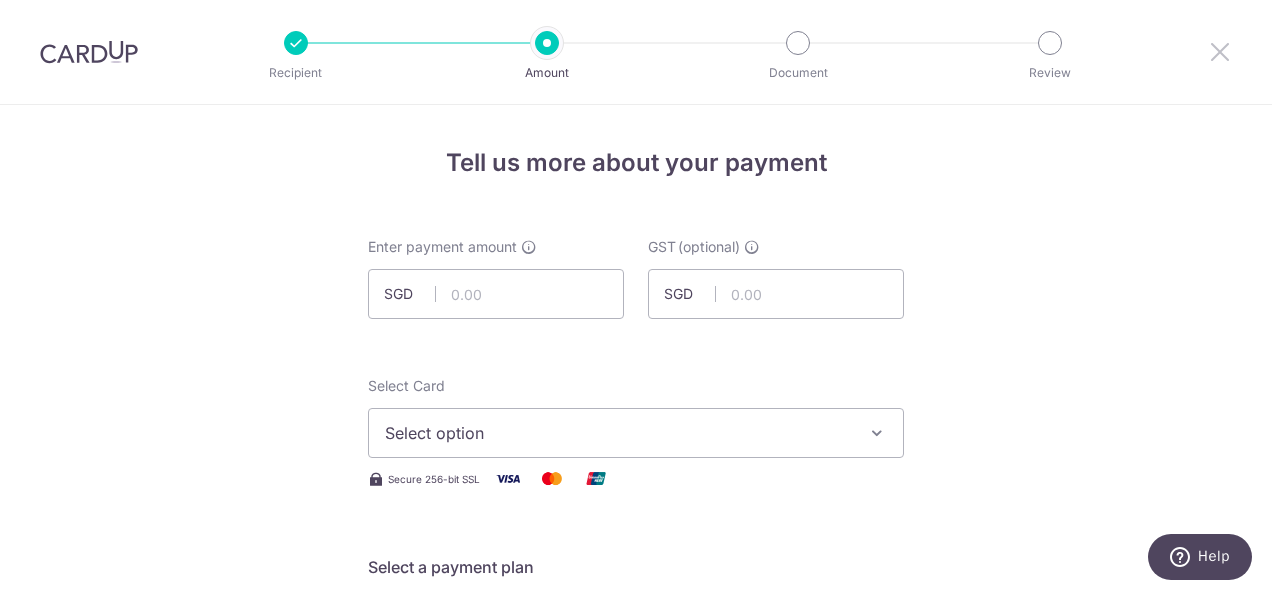 click at bounding box center (1220, 51) 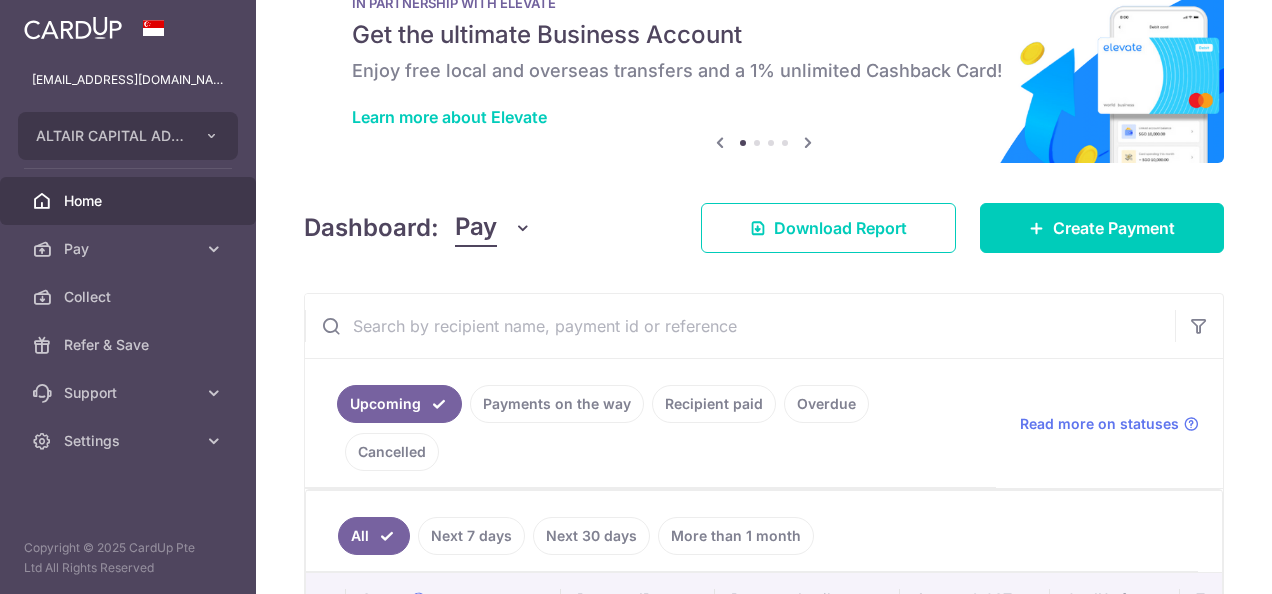 scroll, scrollTop: 100, scrollLeft: 0, axis: vertical 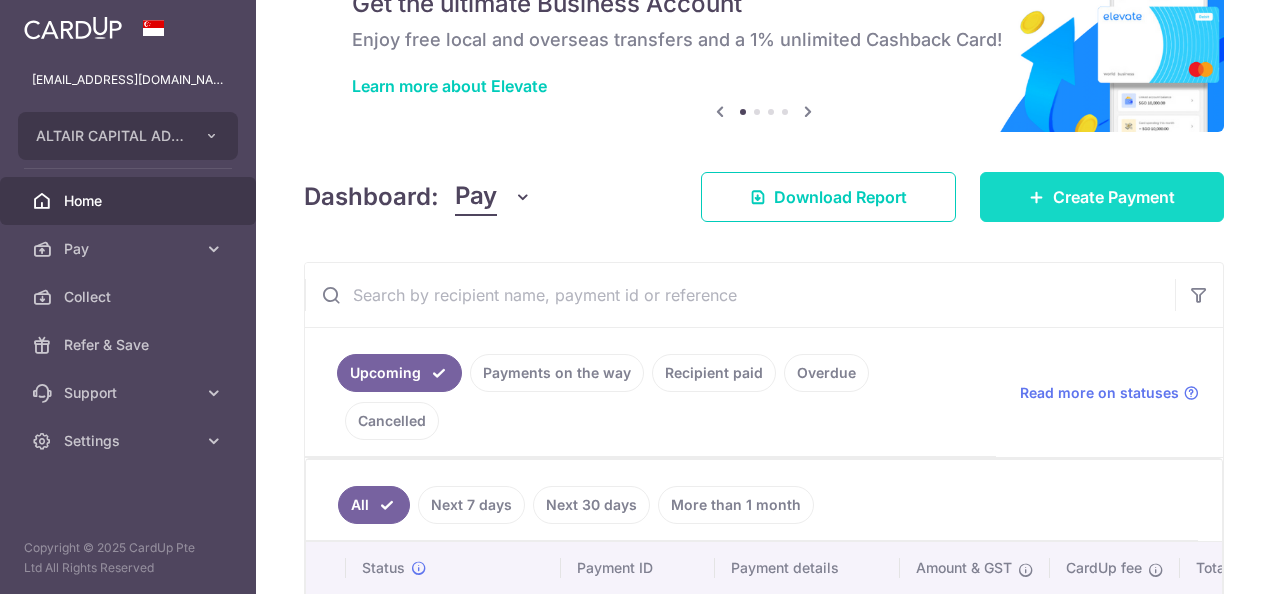 click on "Create Payment" at bounding box center [1114, 197] 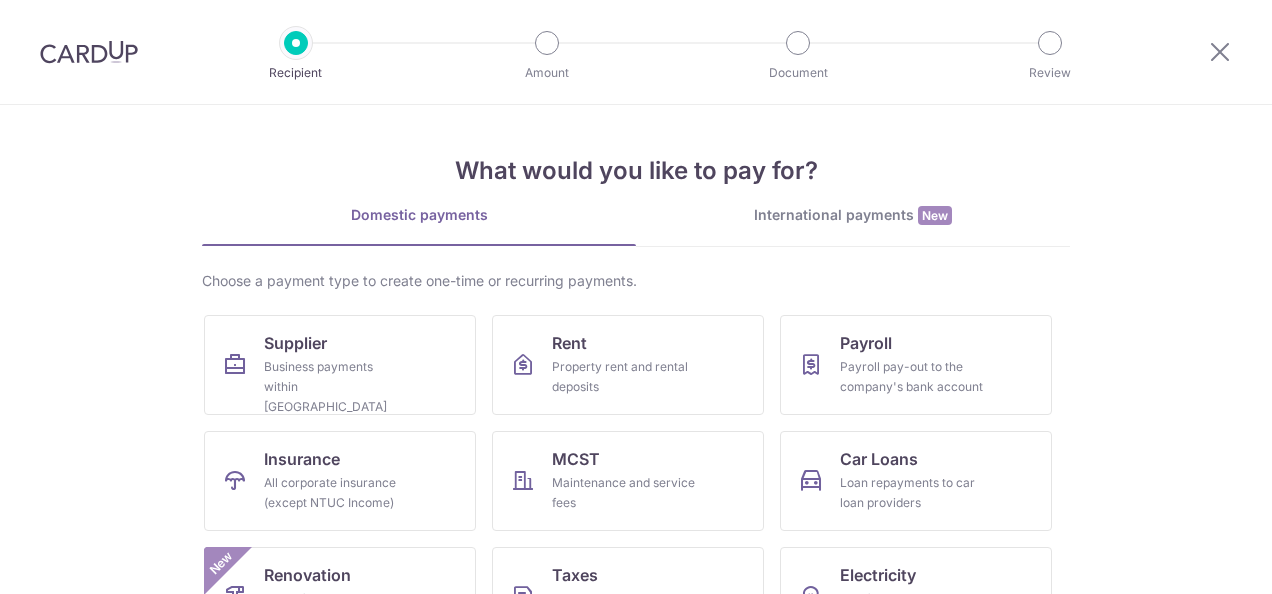 scroll, scrollTop: 100, scrollLeft: 0, axis: vertical 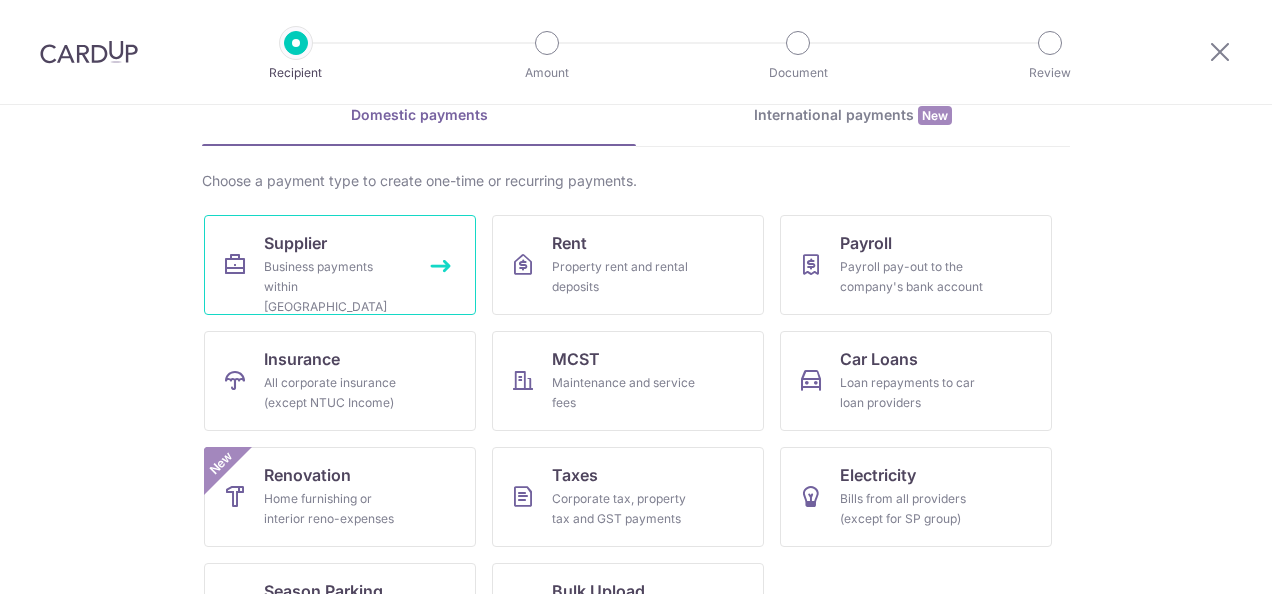 click on "Supplier Business payments within [GEOGRAPHIC_DATA]" at bounding box center (340, 265) 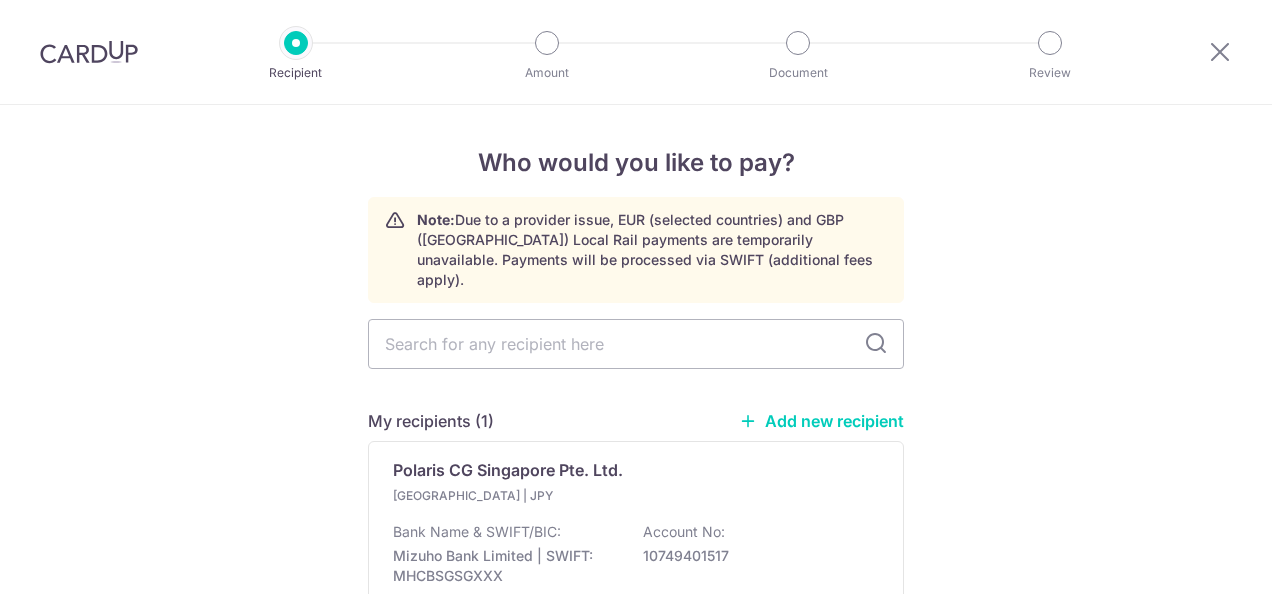 scroll, scrollTop: 0, scrollLeft: 0, axis: both 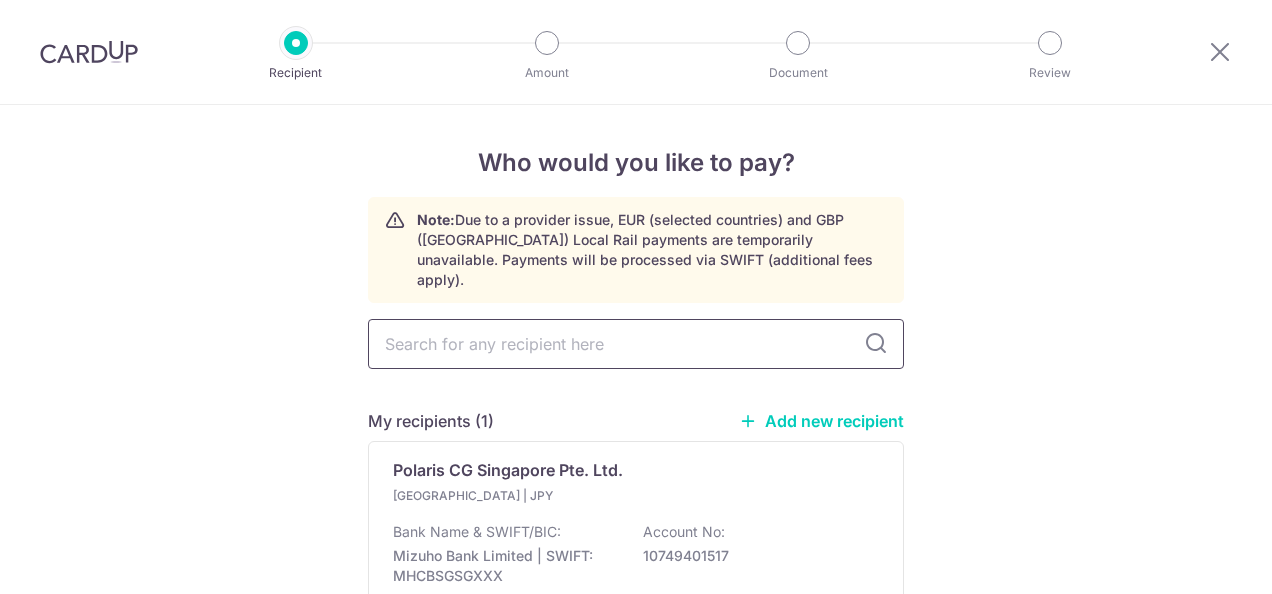 drag, startPoint x: 0, startPoint y: 0, endPoint x: 496, endPoint y: 234, distance: 548.4268 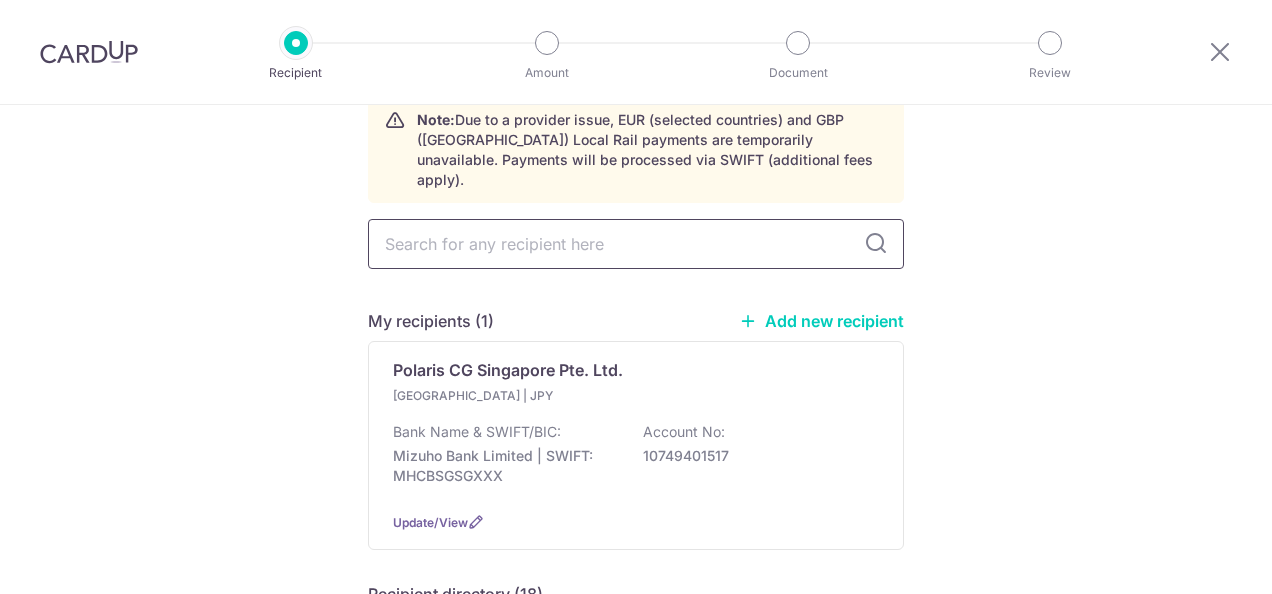 scroll, scrollTop: 0, scrollLeft: 0, axis: both 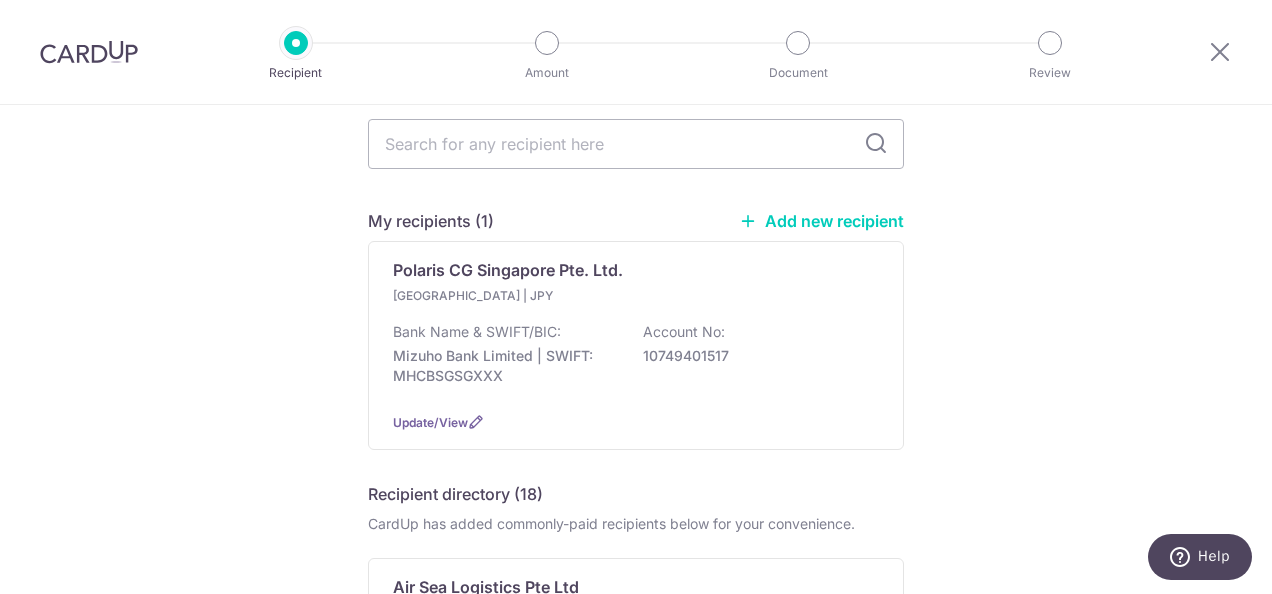 click on "Add new recipient" at bounding box center [821, 221] 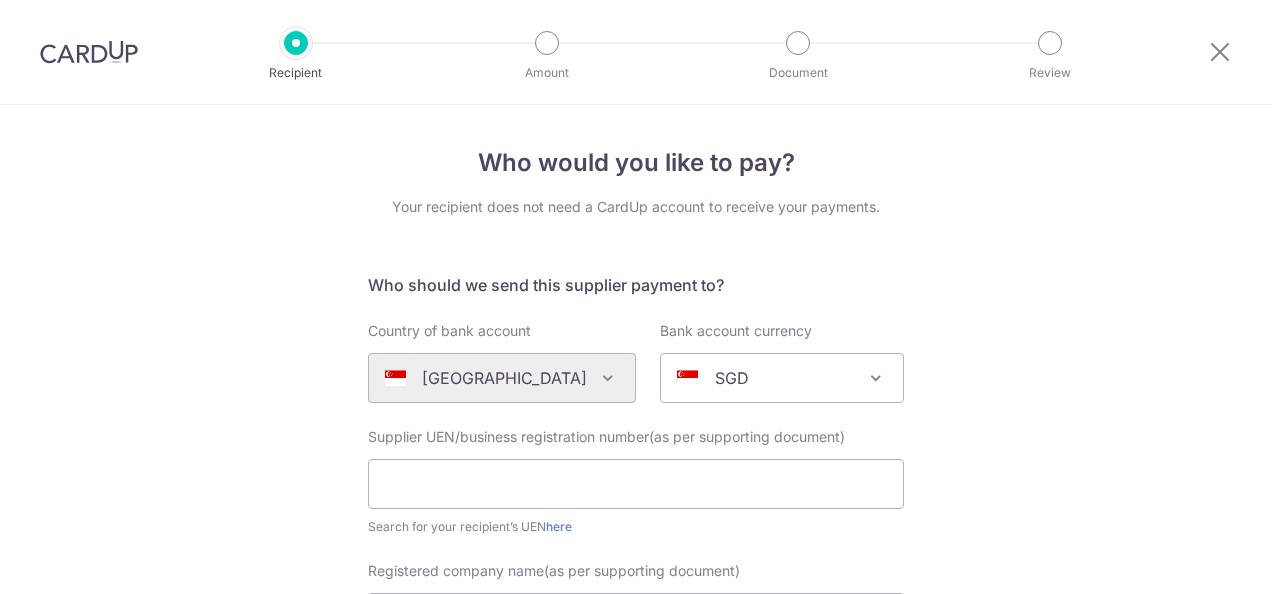 scroll, scrollTop: 0, scrollLeft: 0, axis: both 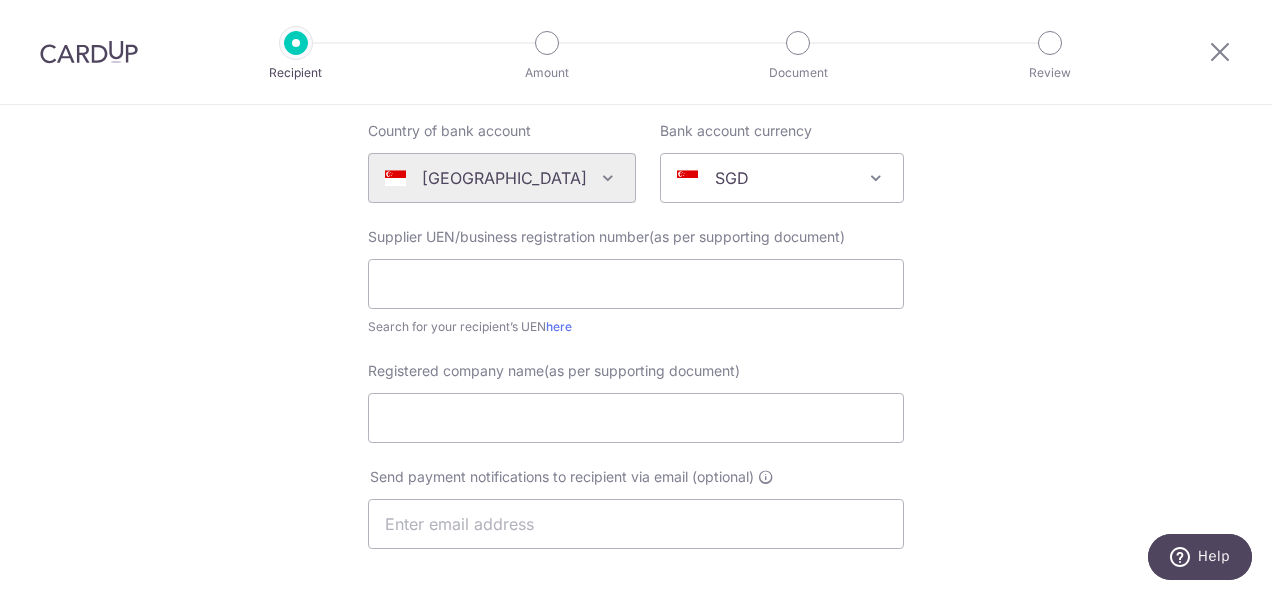 click on "SGD" at bounding box center [782, 178] 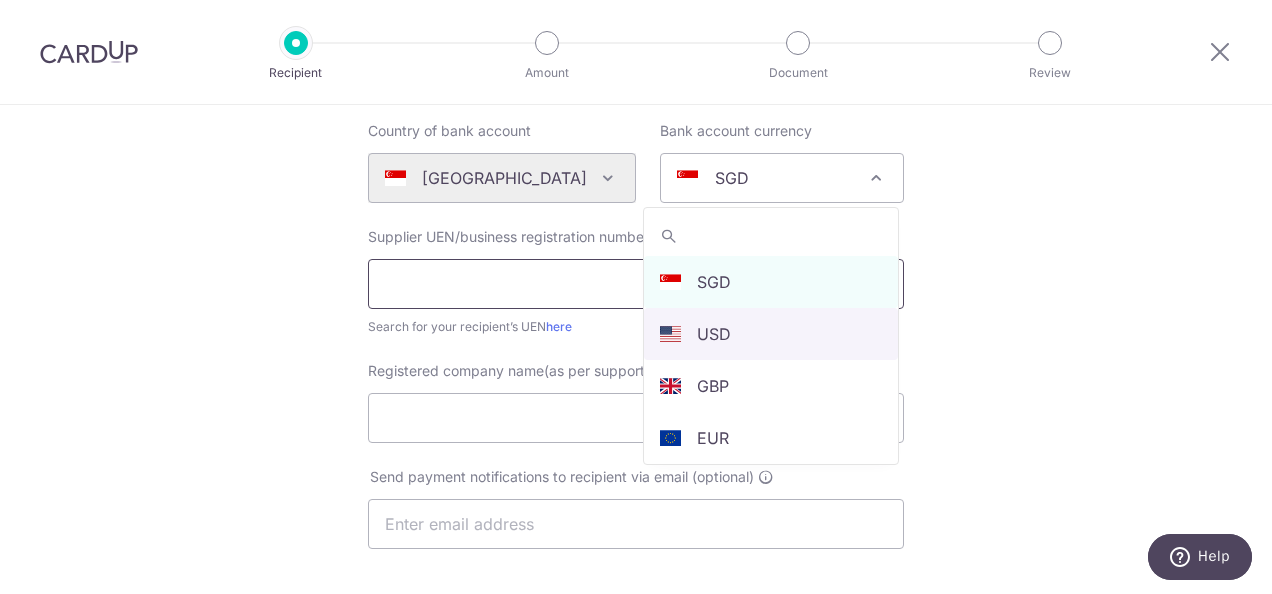 select on "5" 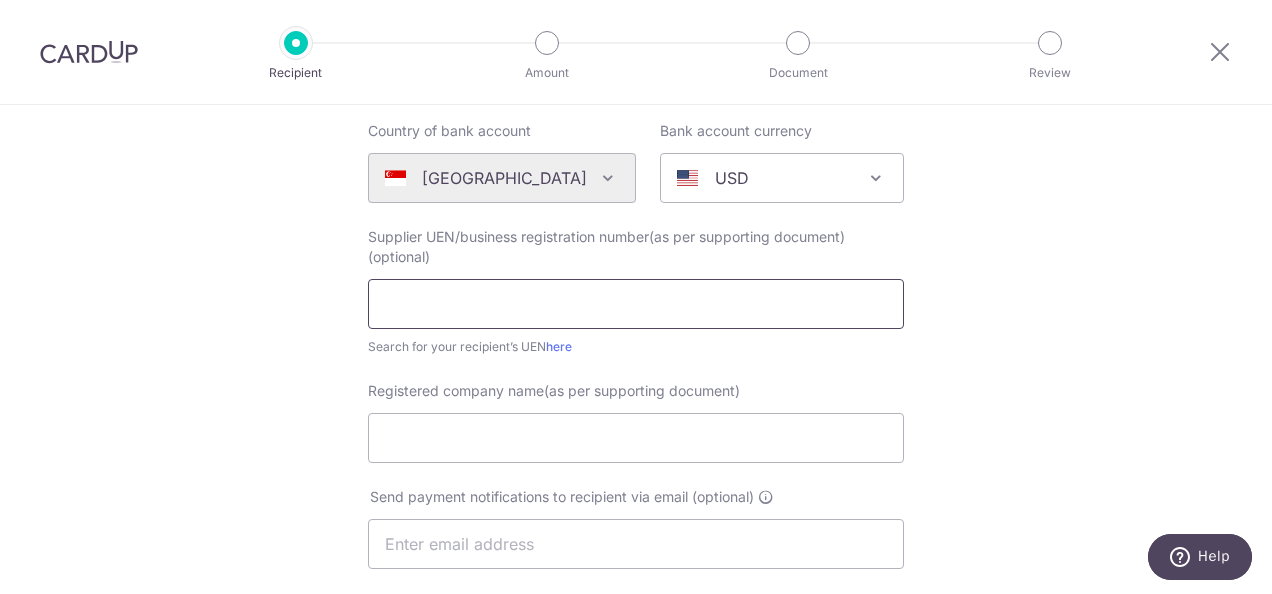 click at bounding box center [636, 304] 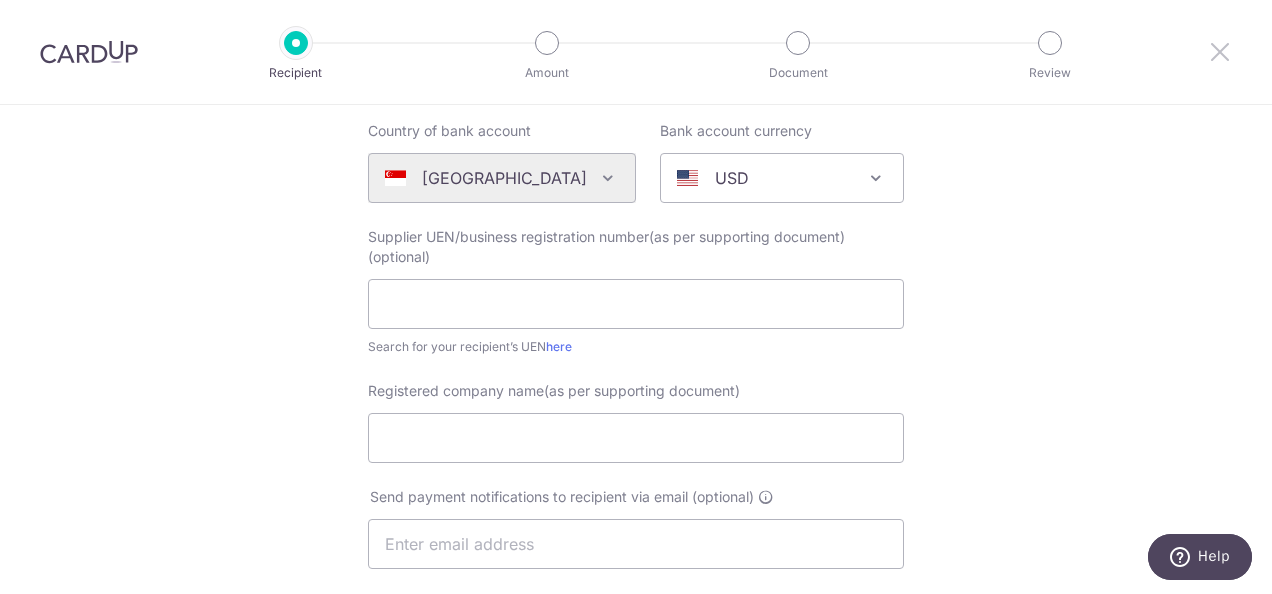 click at bounding box center (1220, 51) 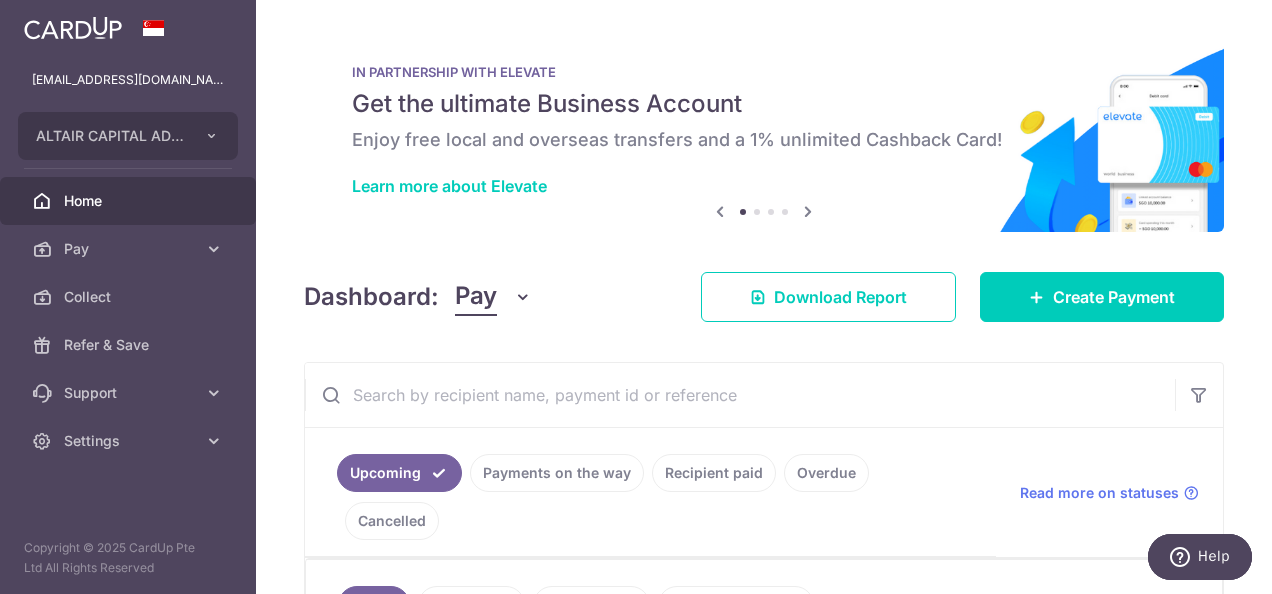 scroll, scrollTop: 0, scrollLeft: 0, axis: both 